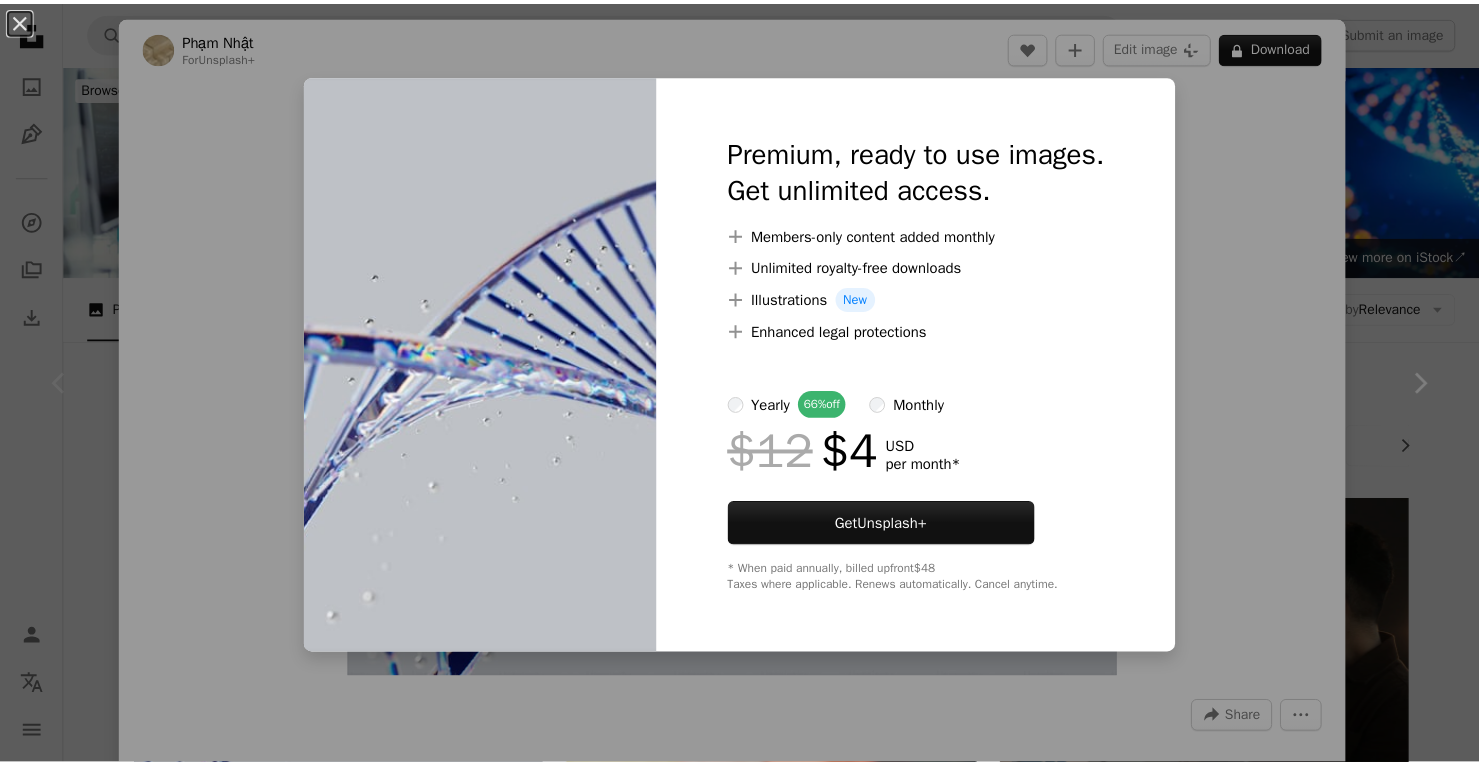scroll, scrollTop: 0, scrollLeft: 0, axis: both 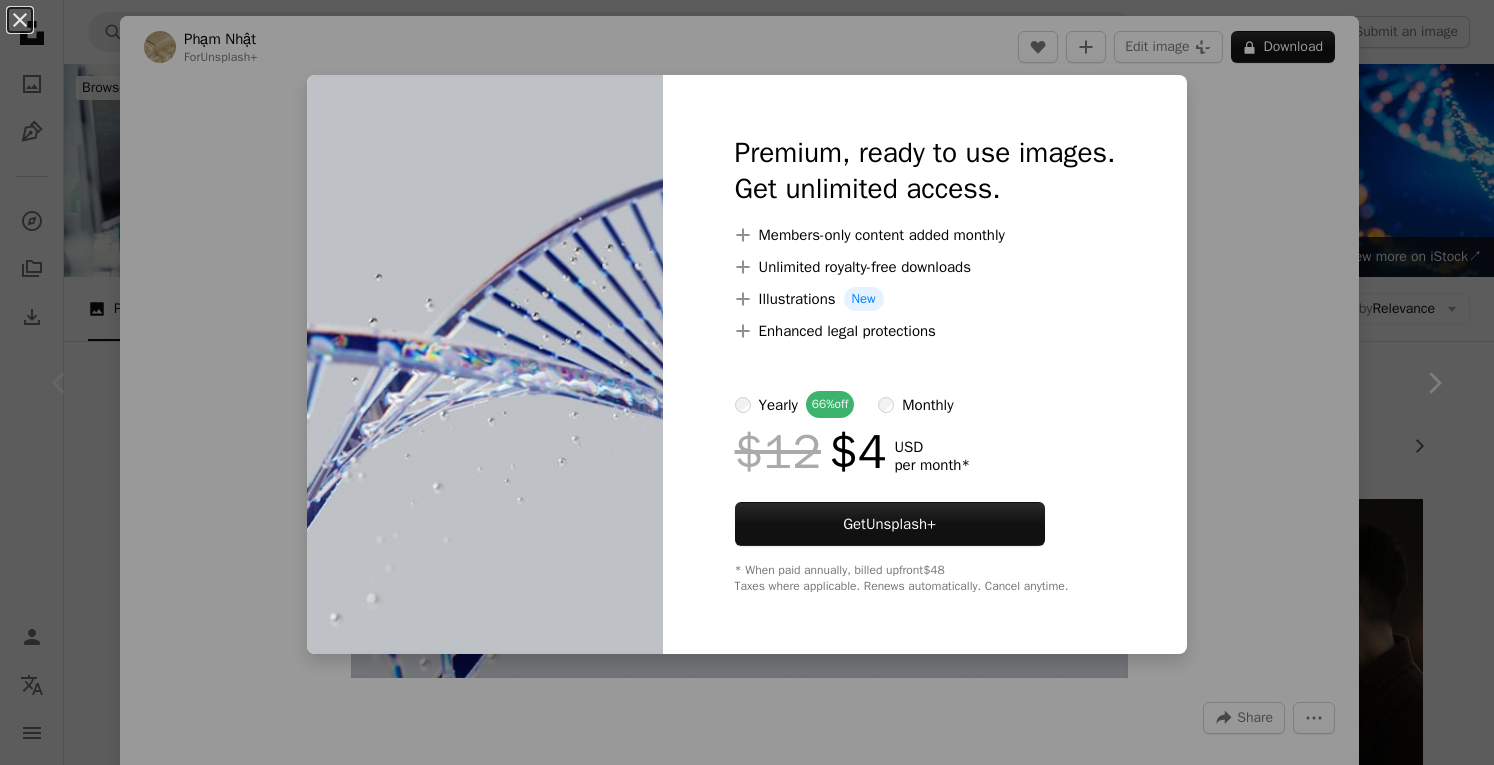 click on "An X shape Premium, ready to use images. Get unlimited access. A plus sign Members-only content added monthly A plus sign Unlimited royalty-free downloads A plus sign Illustrations  New A plus sign Enhanced legal protections yearly 66%  off monthly $12   $4 USD per month * Get  Unsplash+ * When paid annually, billed upfront  $48 Taxes where applicable. Renews automatically. Cancel anytime." at bounding box center [747, 382] 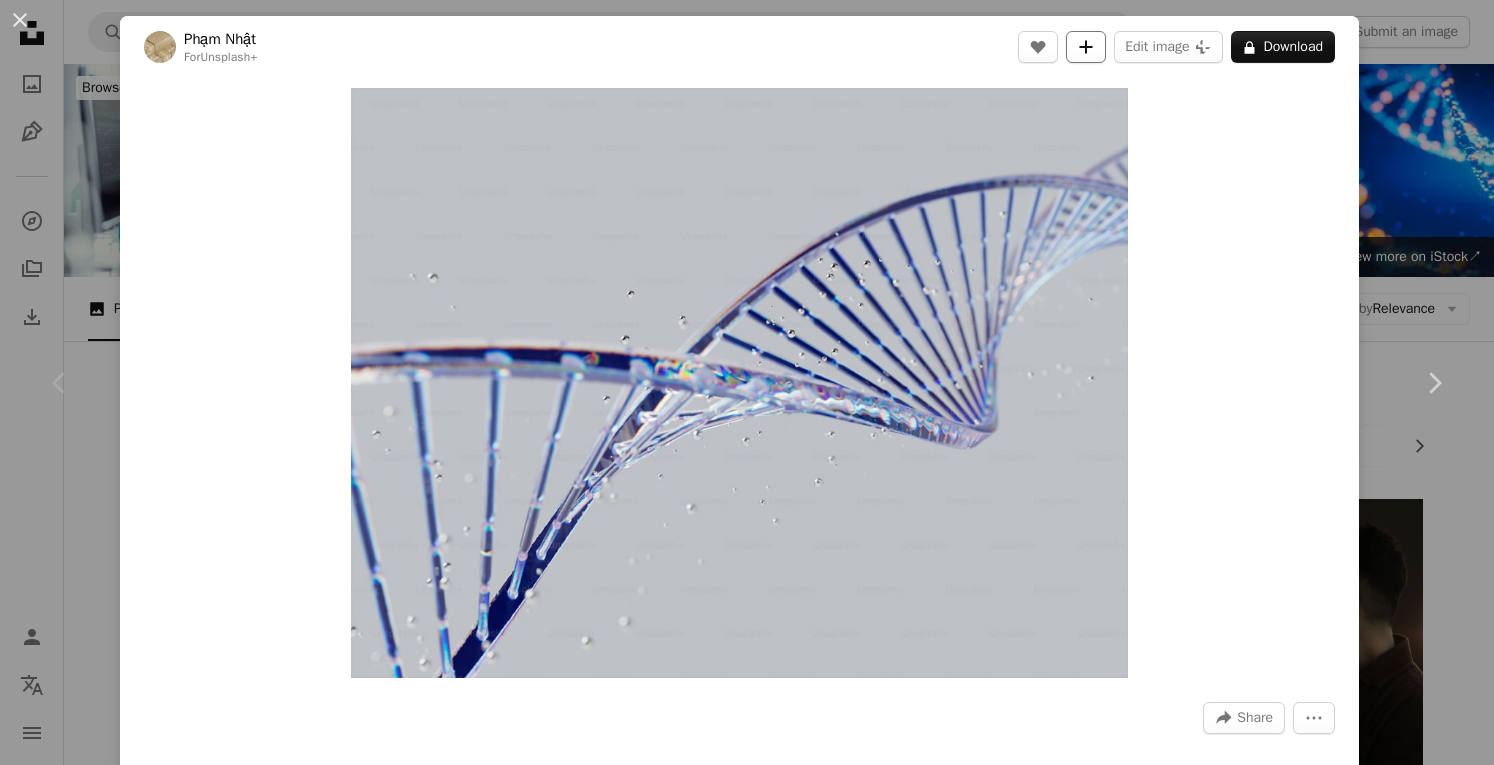click on "A plus sign" at bounding box center [1086, 47] 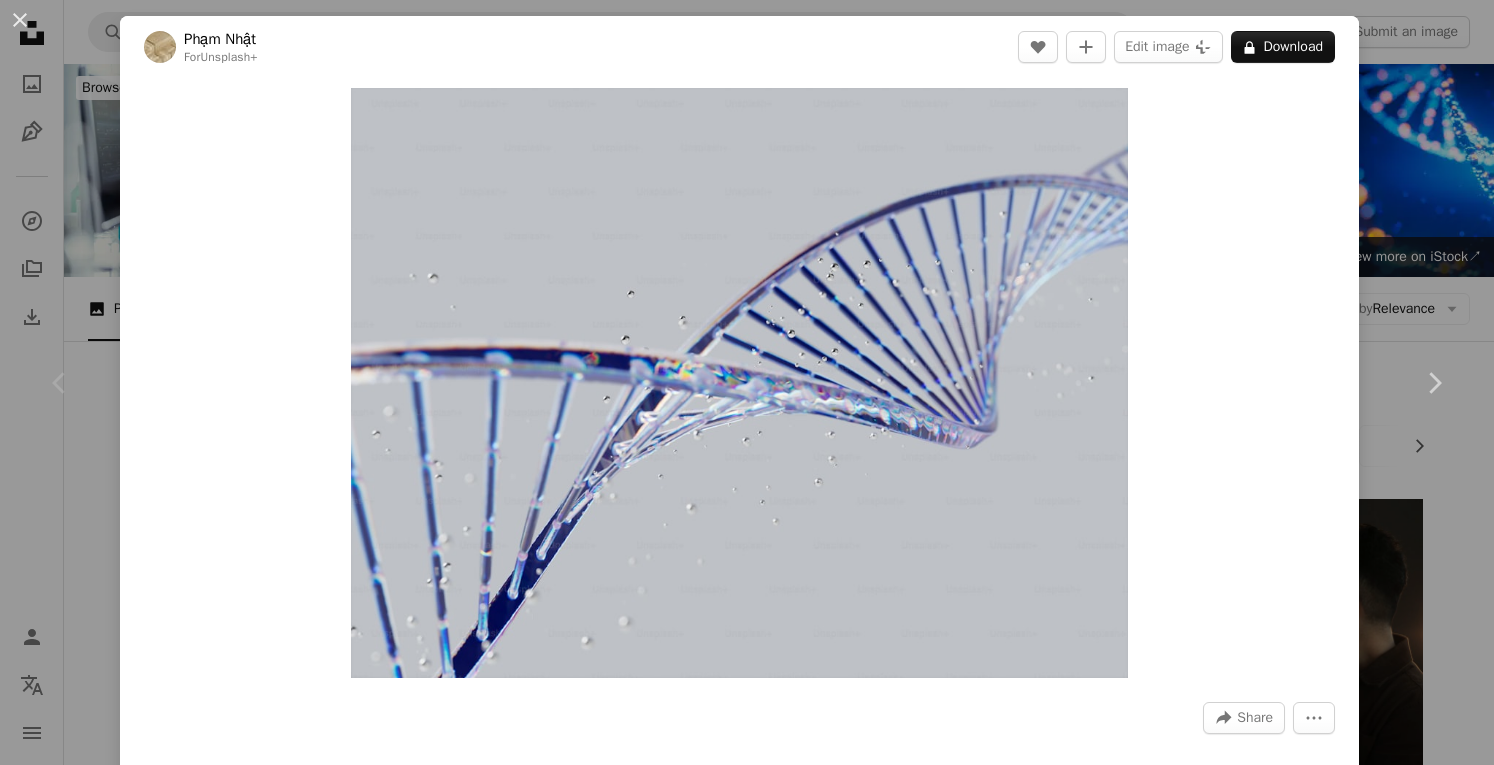 click on "An X shape Join Unsplash Already have an account?  Login First name Last name Email Username  (only letters, numbers and underscores) Password  (min. 8 char) Join By joining, you agree to the  Terms  and  Privacy Policy ." at bounding box center (747, 4926) 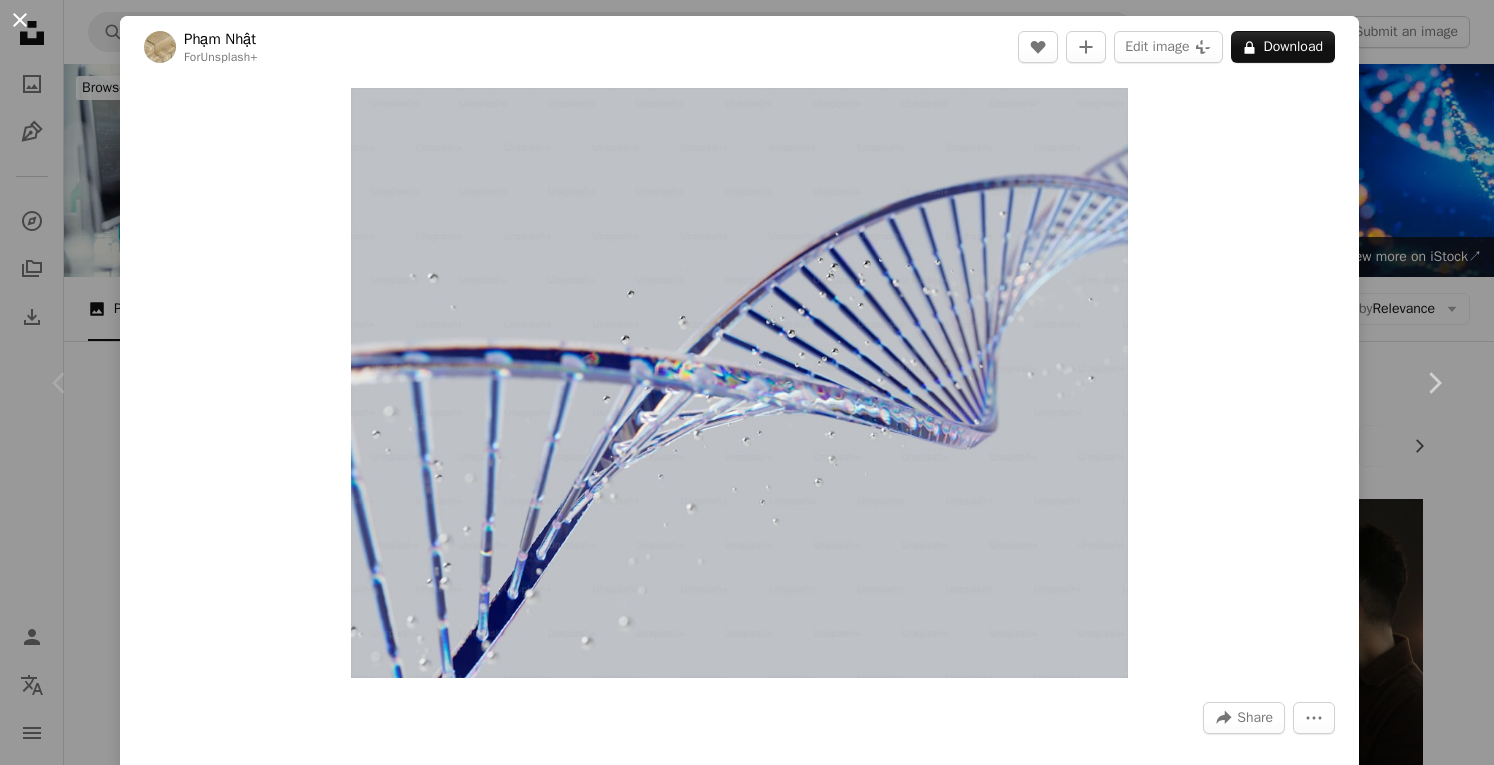 click on "An X shape" at bounding box center [20, 20] 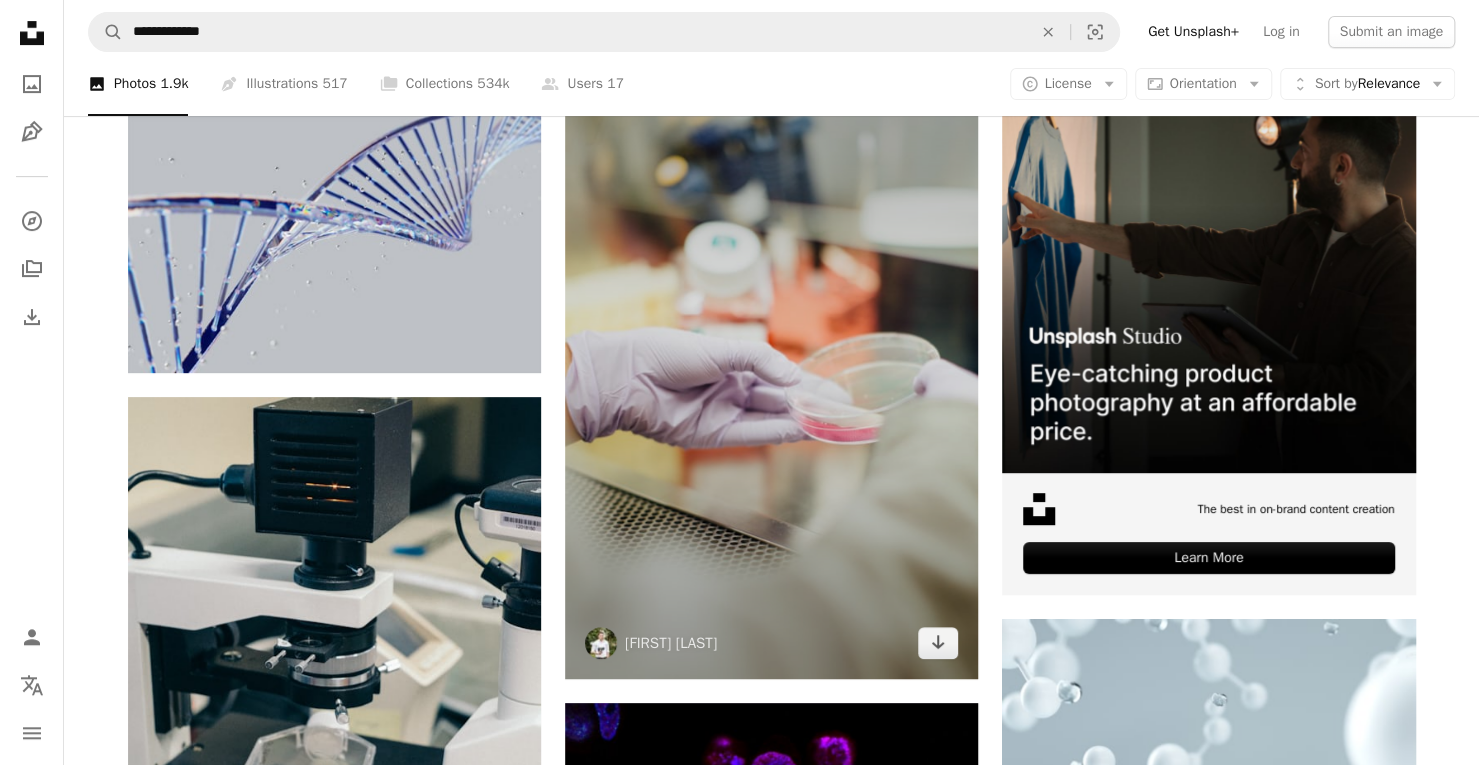 scroll, scrollTop: 0, scrollLeft: 0, axis: both 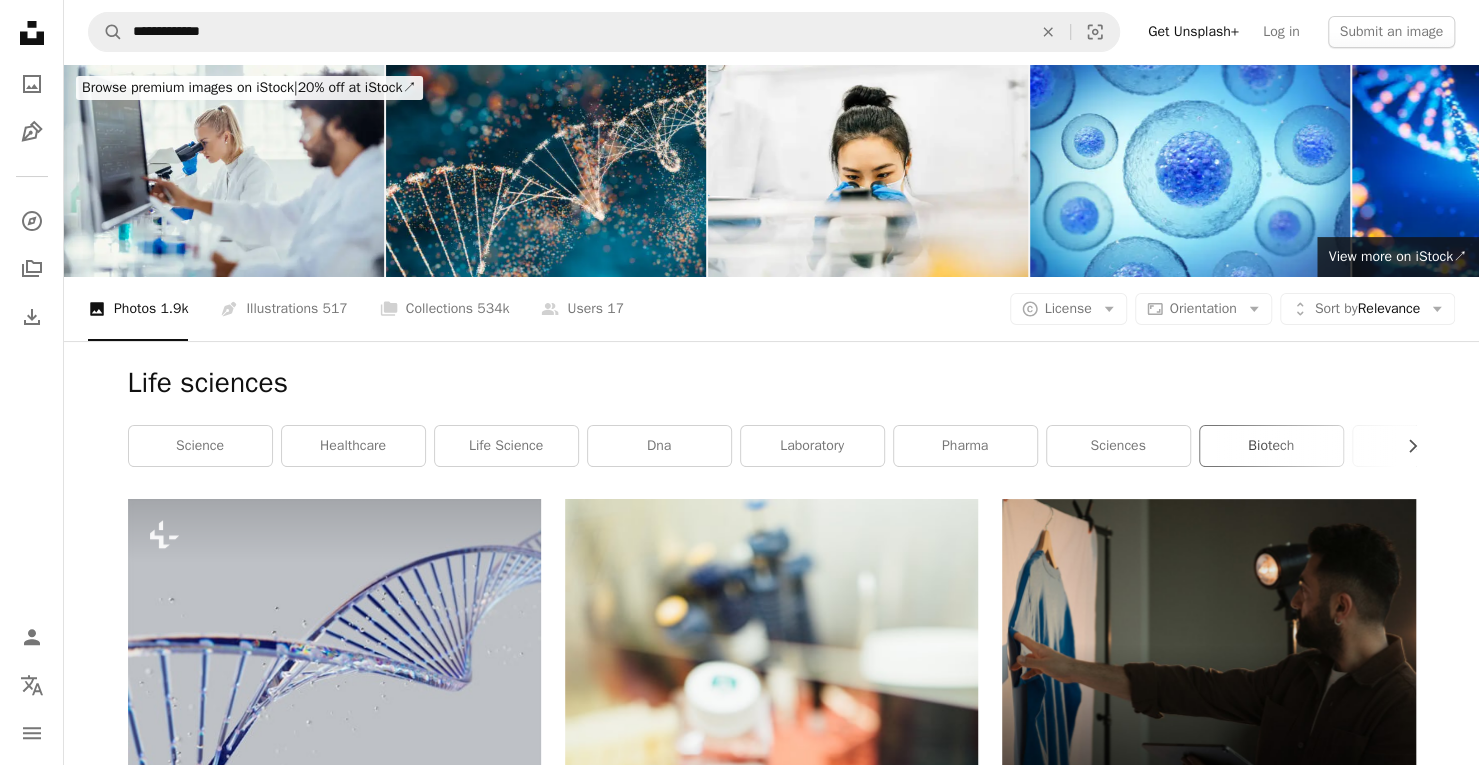 click on "biotech" at bounding box center (1271, 446) 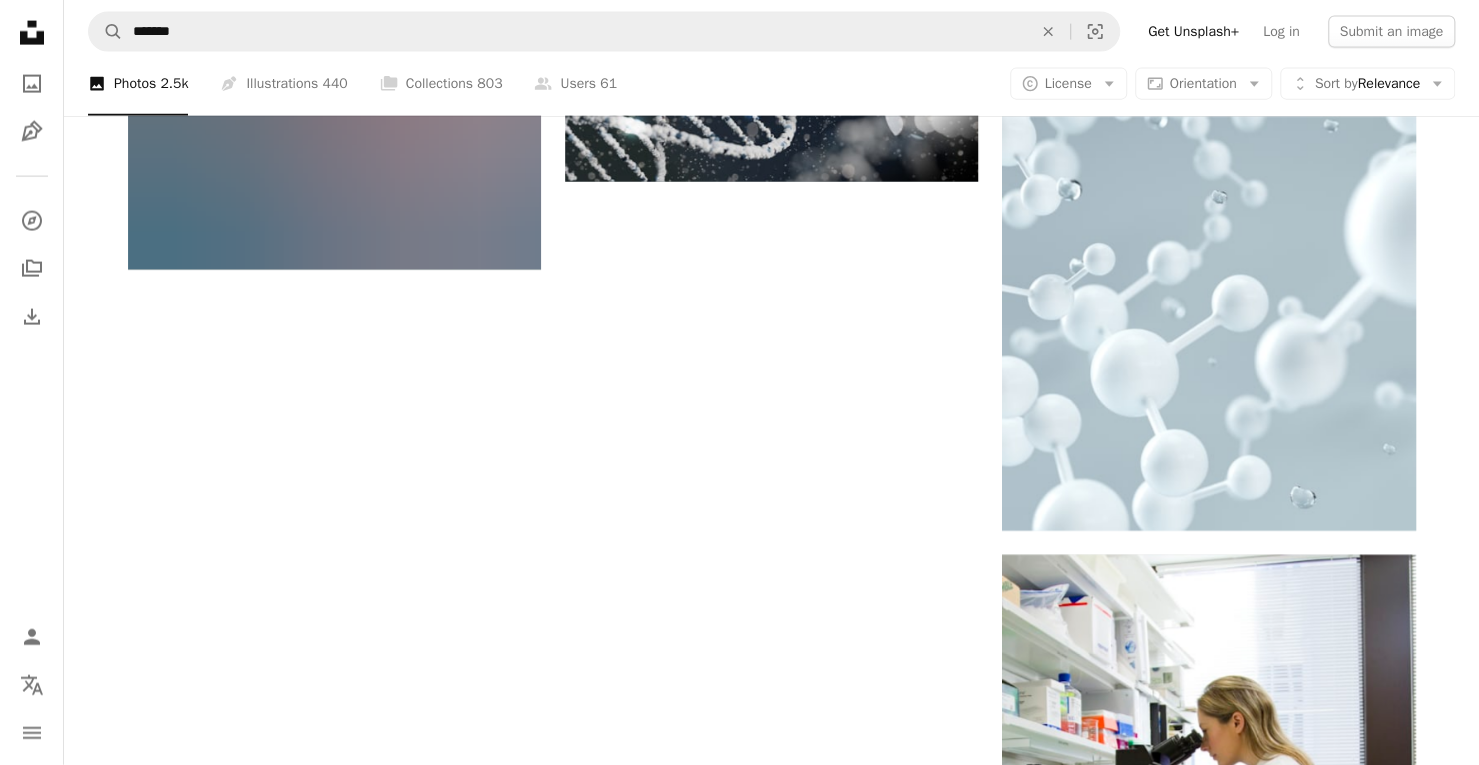 scroll, scrollTop: 2806, scrollLeft: 0, axis: vertical 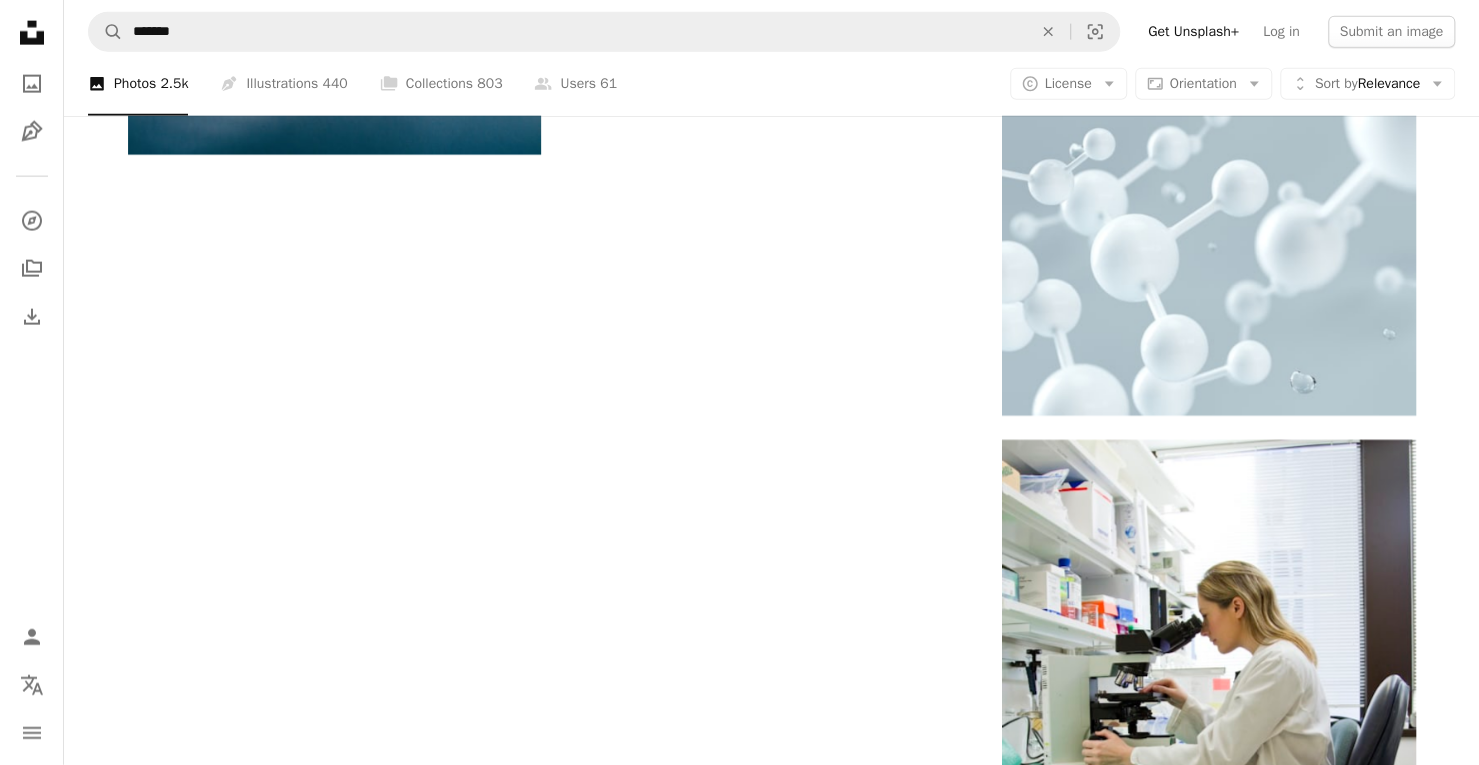 click on "Load more" at bounding box center (772, 1746) 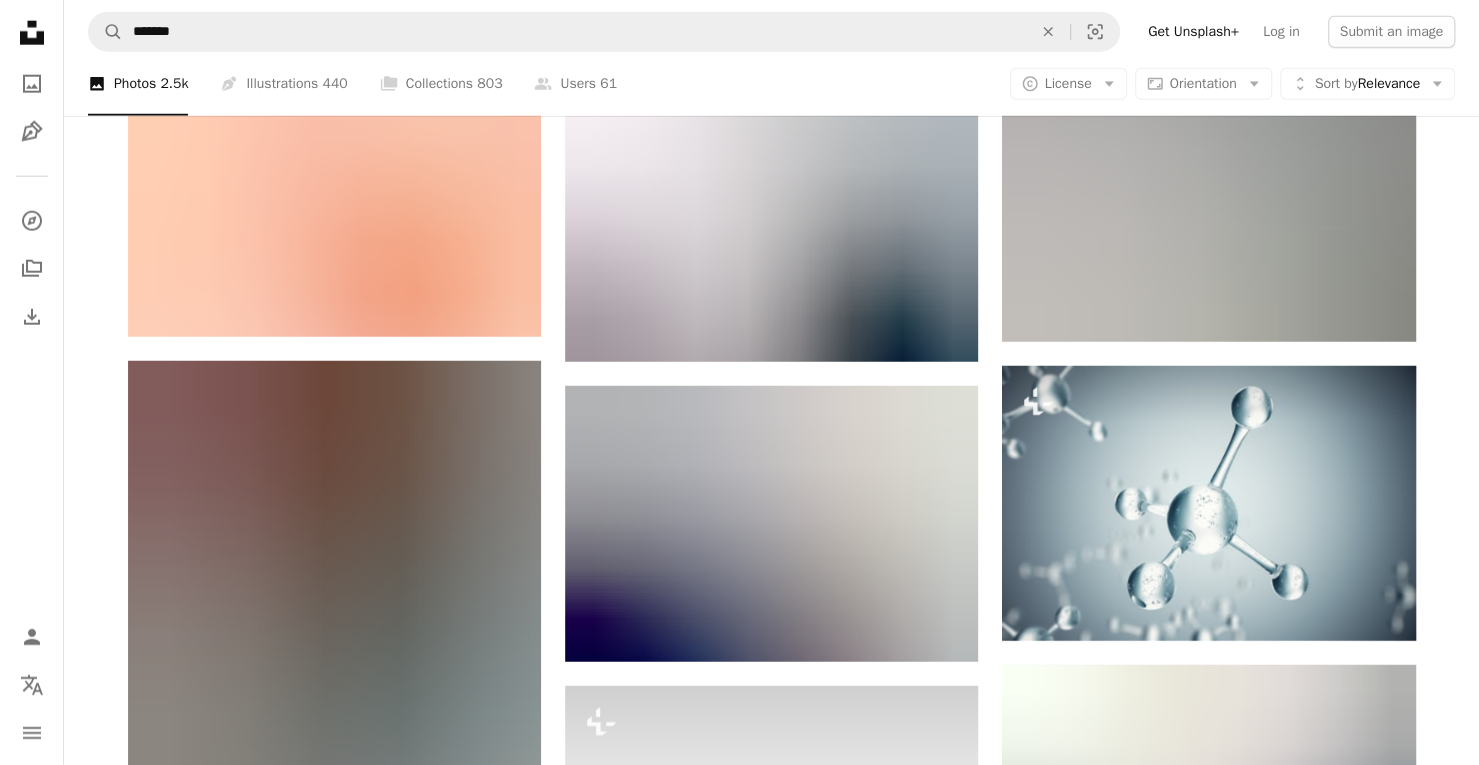 scroll, scrollTop: 20845, scrollLeft: 0, axis: vertical 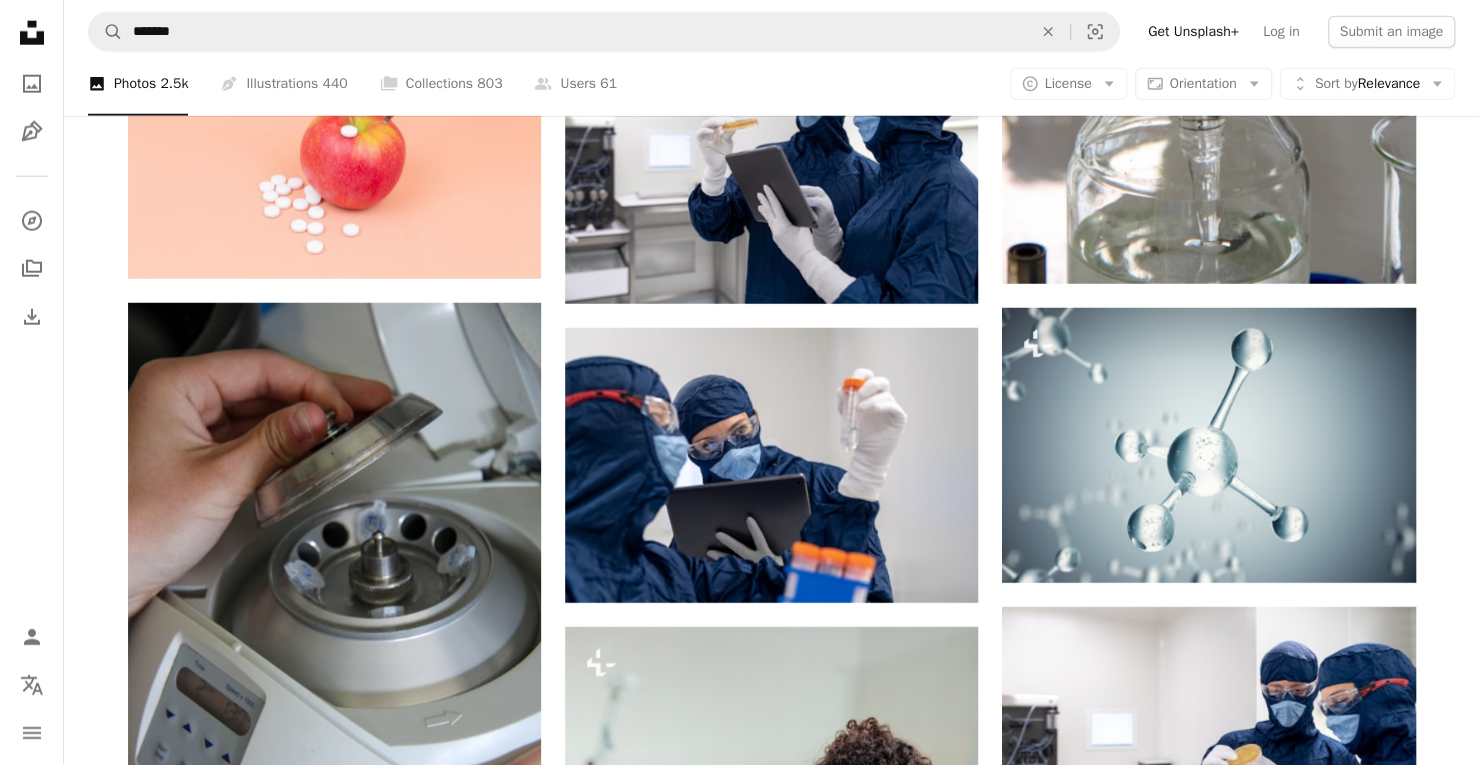 click on "Arrow pointing down" 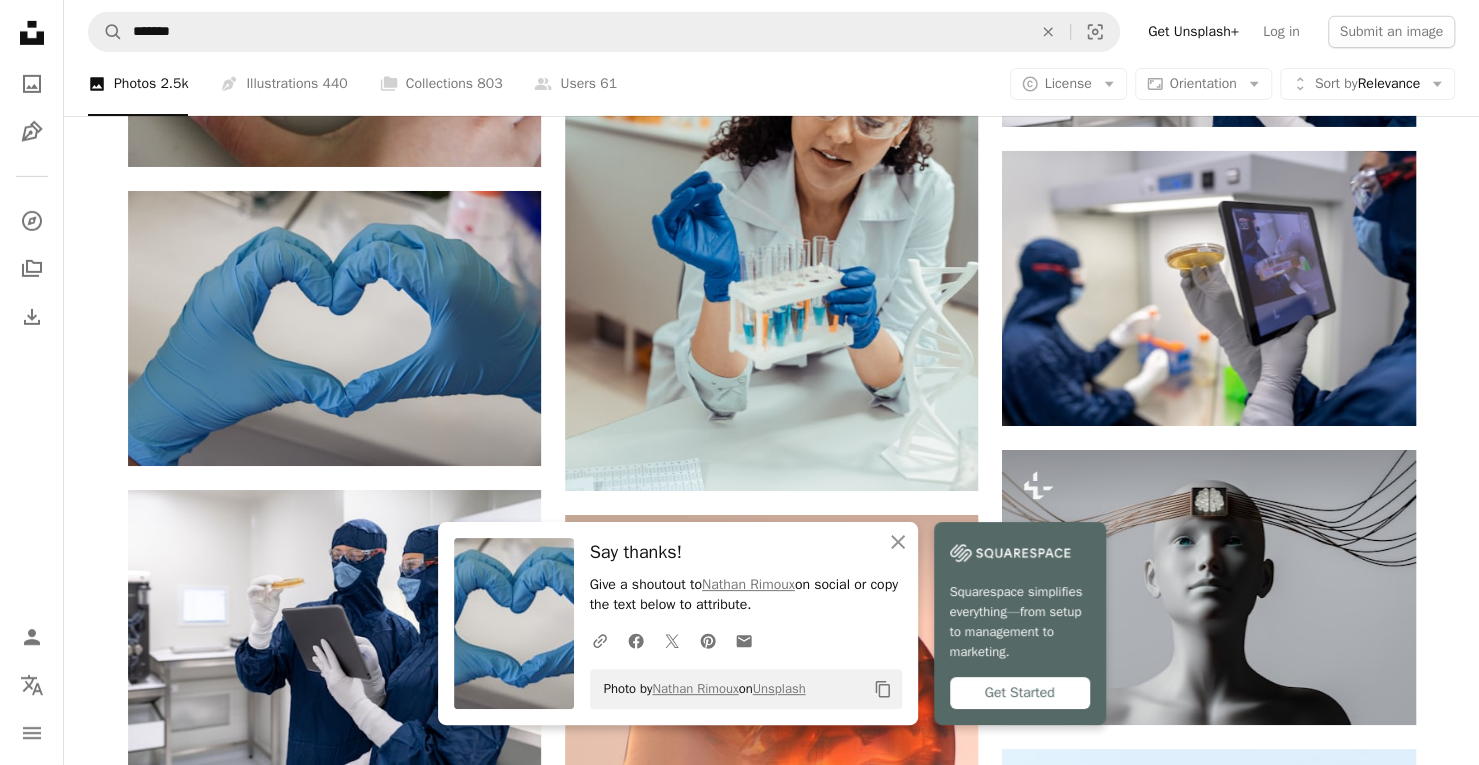 scroll, scrollTop: 21602, scrollLeft: 0, axis: vertical 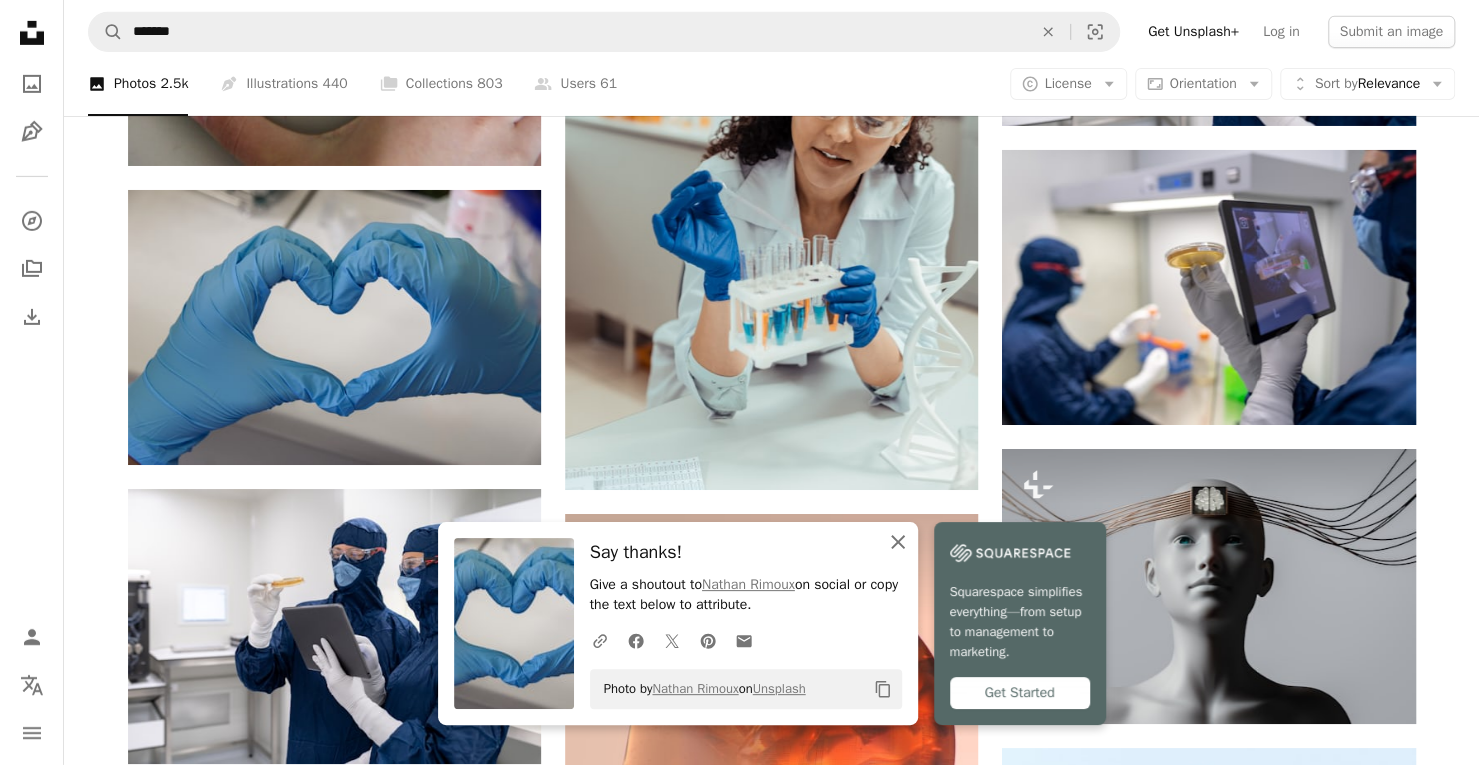 click 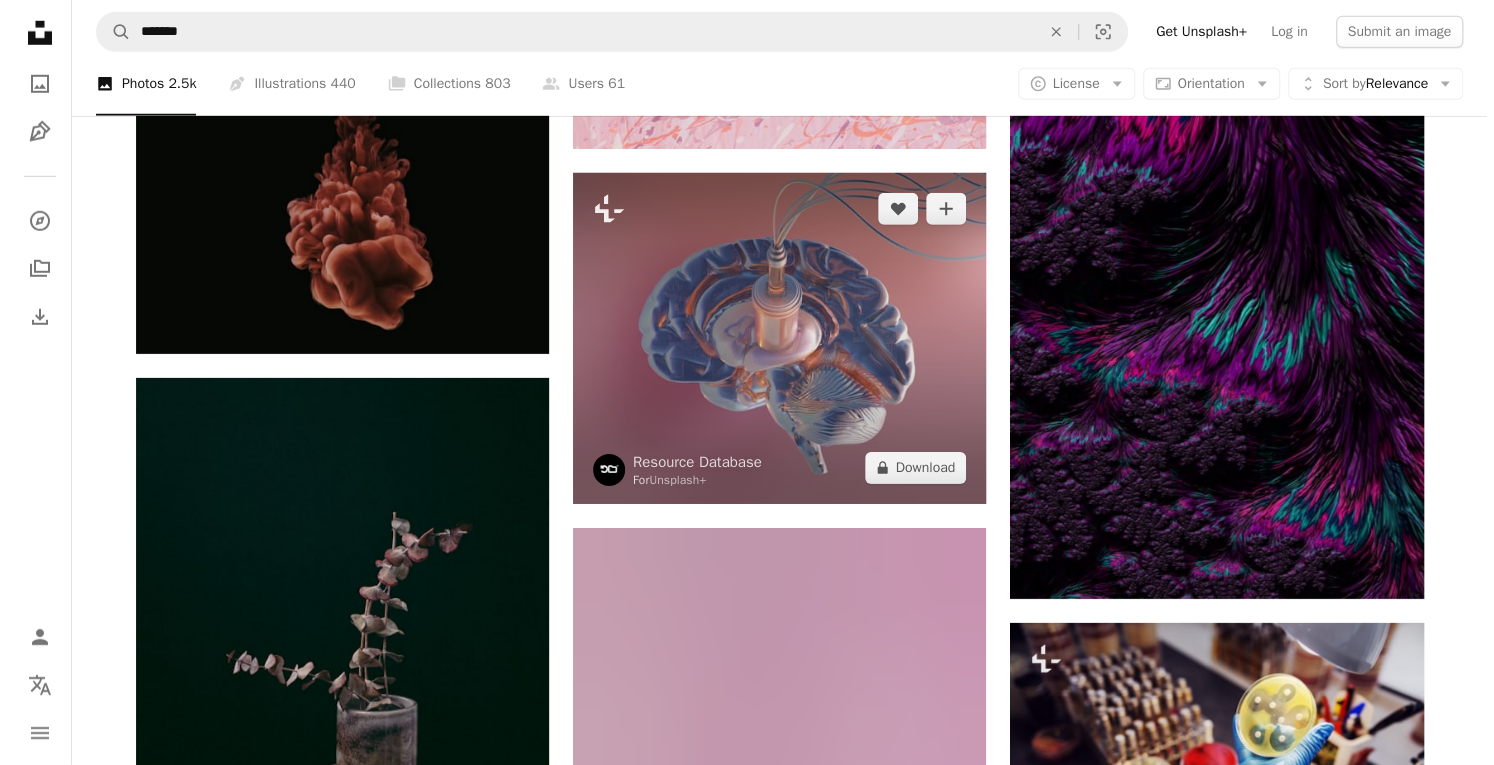 scroll, scrollTop: 61167, scrollLeft: 0, axis: vertical 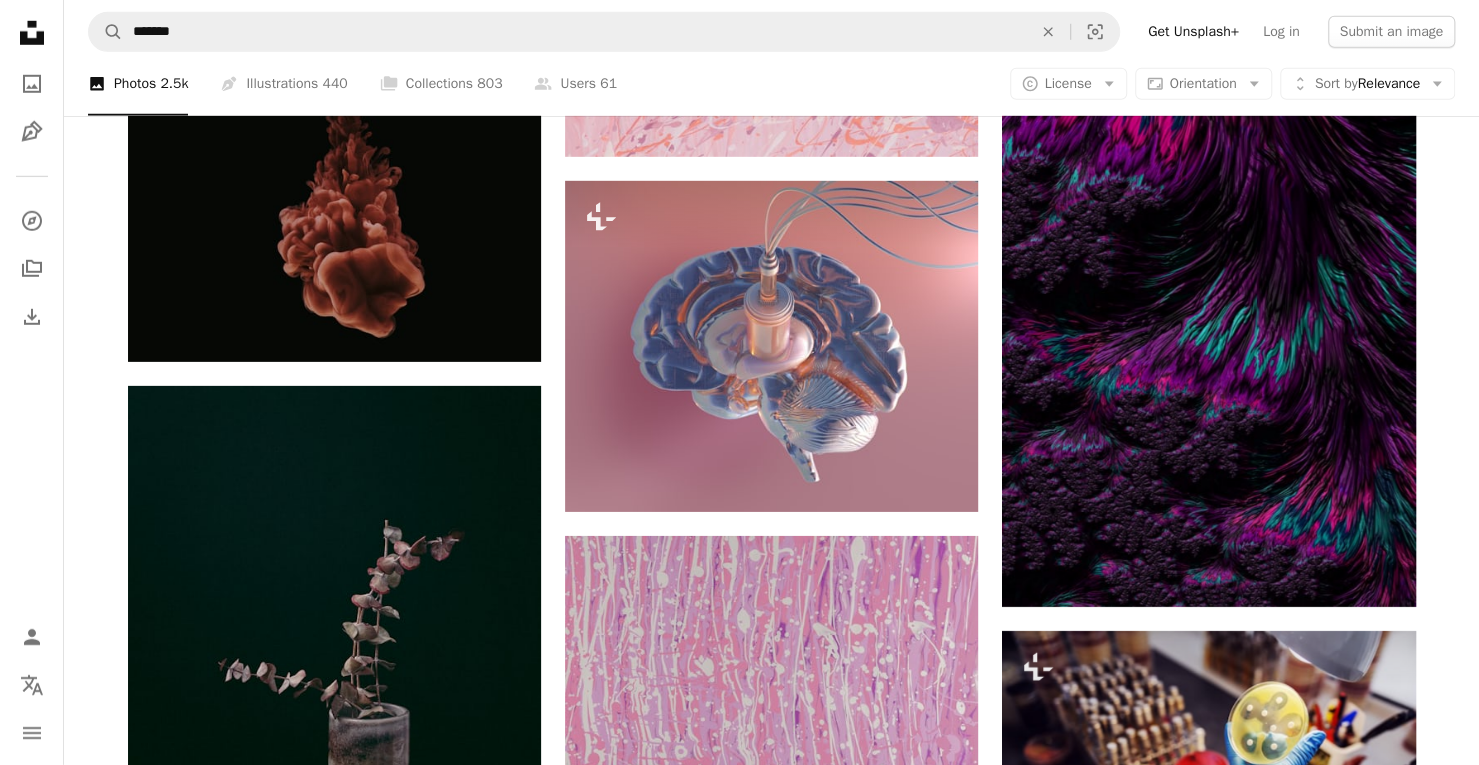 click at bounding box center [334, 1468] 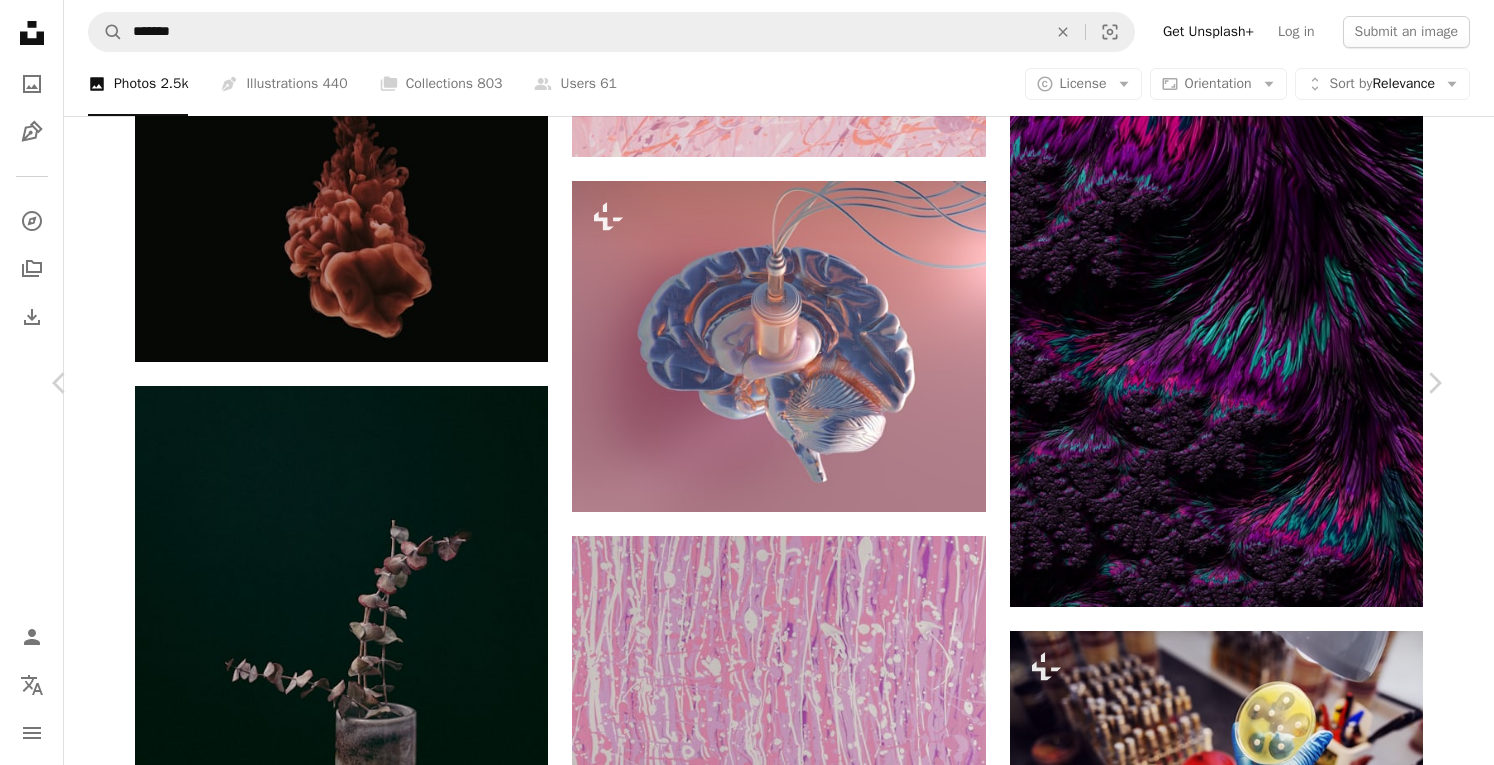 scroll, scrollTop: 1866, scrollLeft: 0, axis: vertical 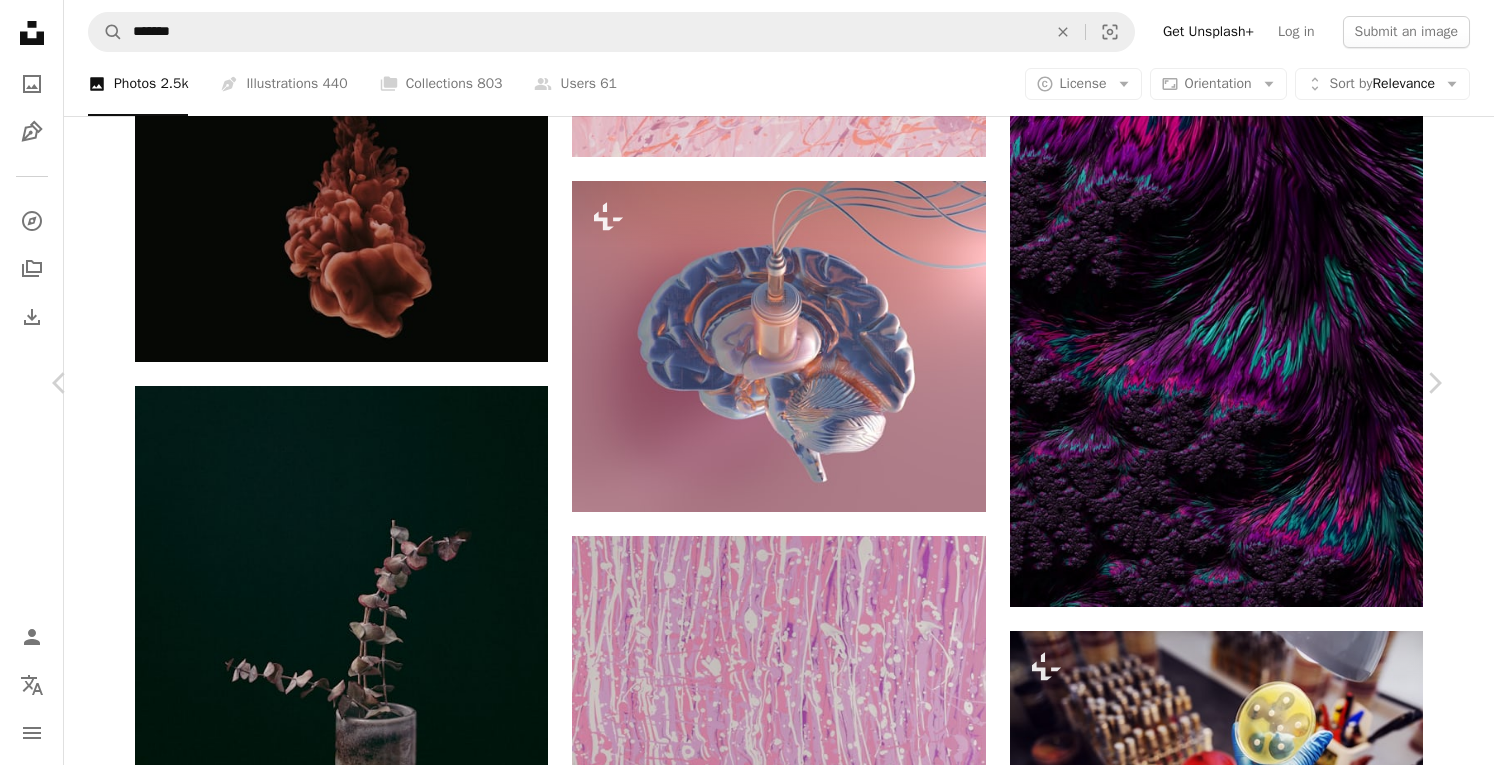 click at bounding box center [739, 5685] 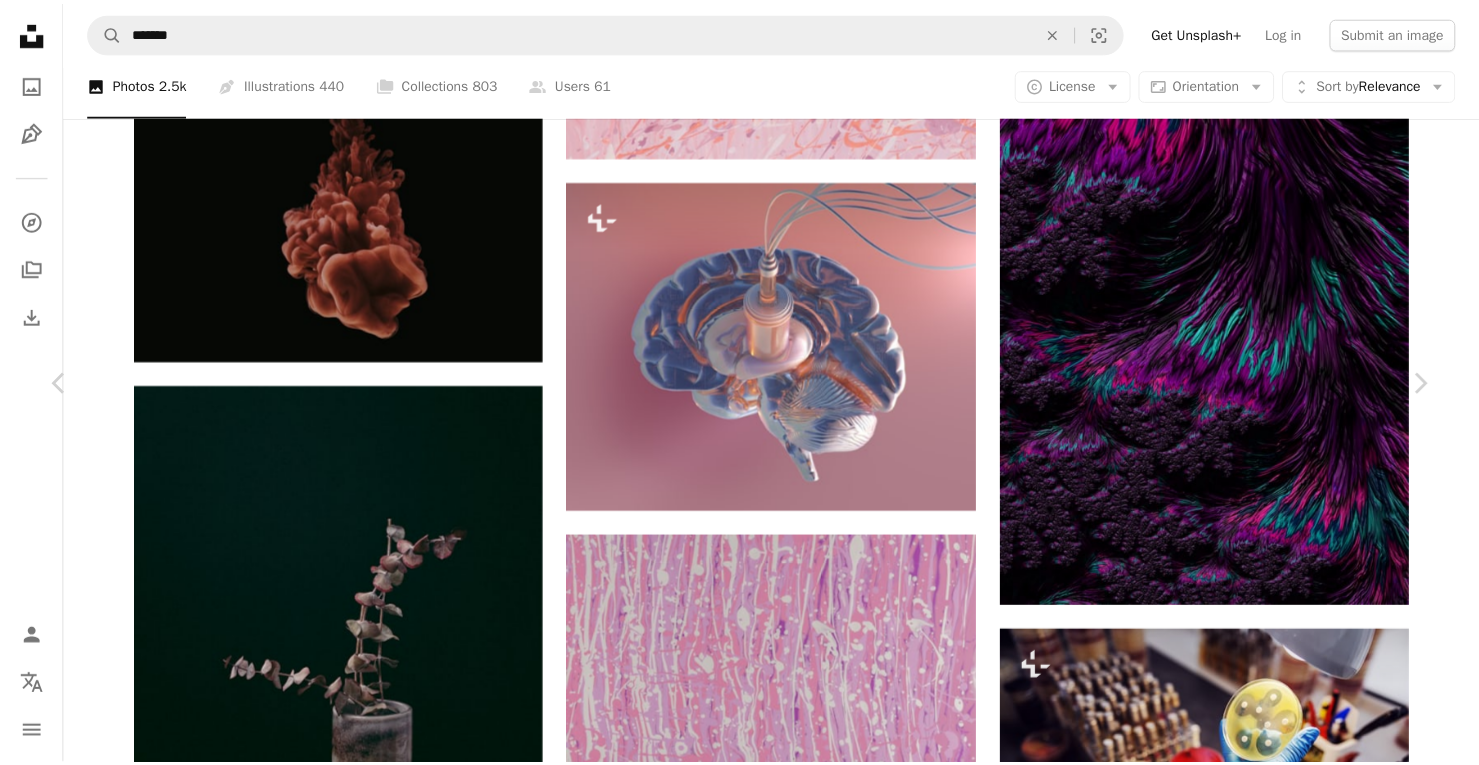 scroll, scrollTop: 0, scrollLeft: 0, axis: both 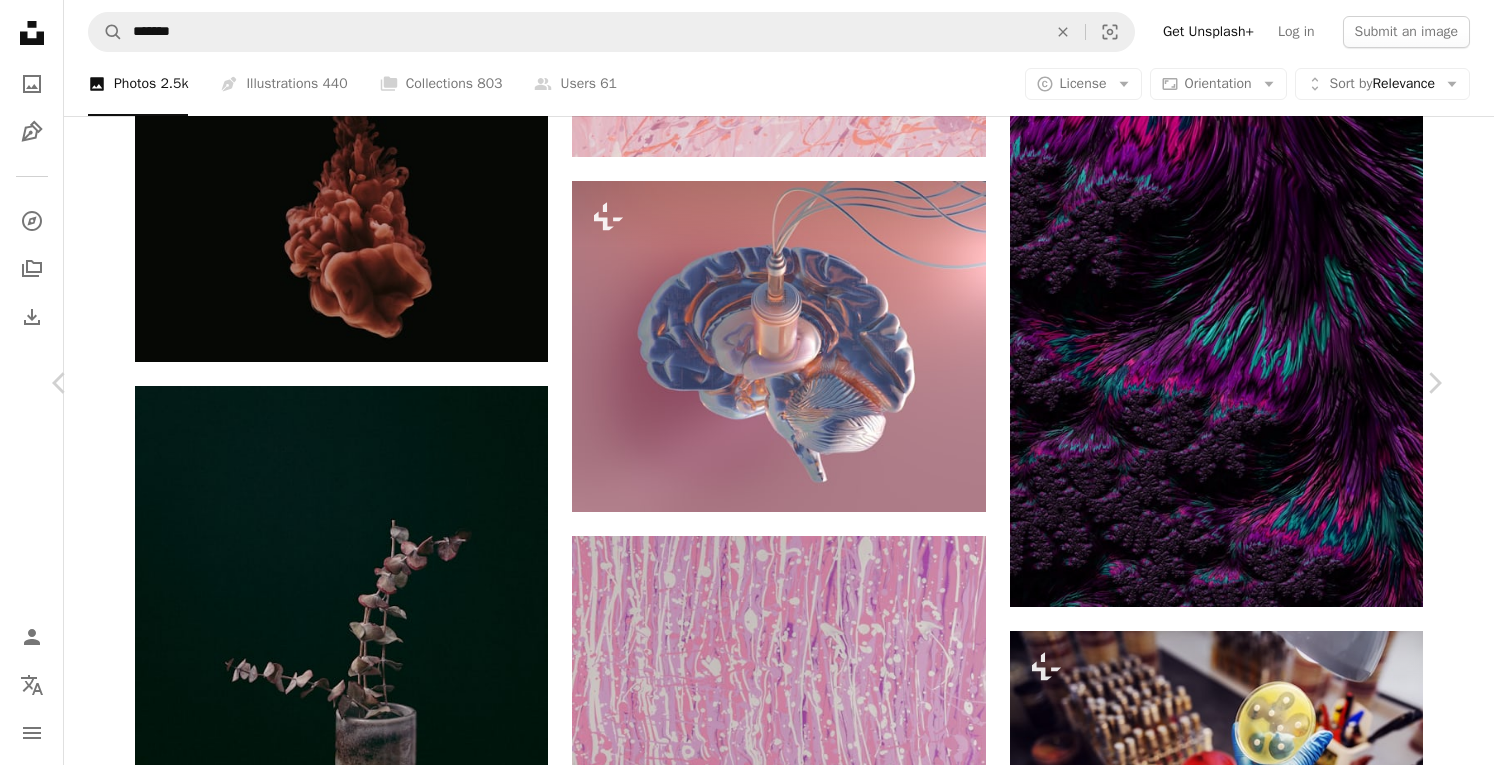 click on "A lock   Download" at bounding box center (1283, 5562) 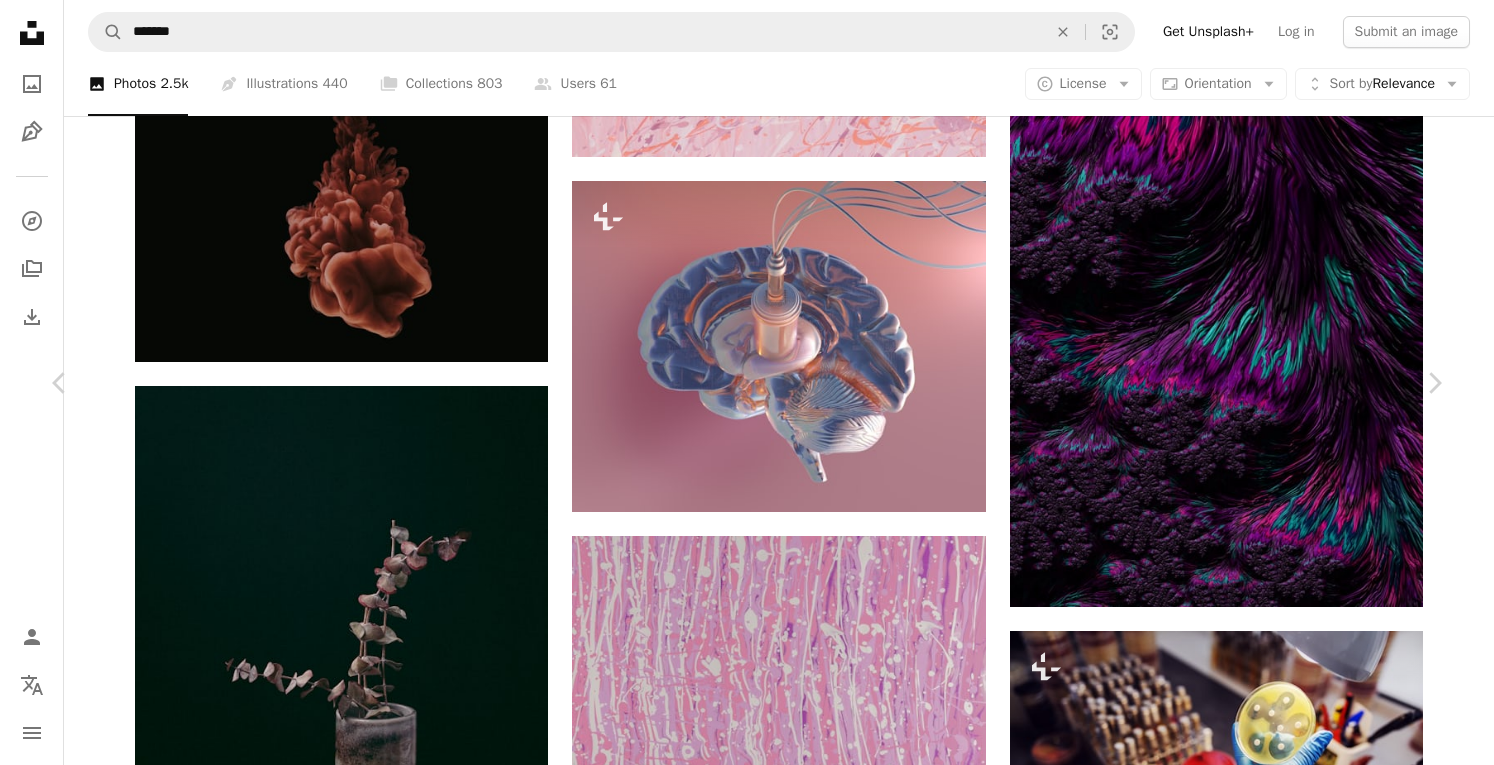 click on "An X shape Premium, ready to use images. Get unlimited access. A plus sign Members-only content added monthly A plus sign Unlimited royalty-free downloads A plus sign Illustrations  New A plus sign Enhanced legal protections yearly 66%  off monthly $12   $4 USD per month * Get  Unsplash+ * When paid annually, billed upfront  $48 Taxes where applicable. Renews automatically. Cancel anytime." at bounding box center (747, 5897) 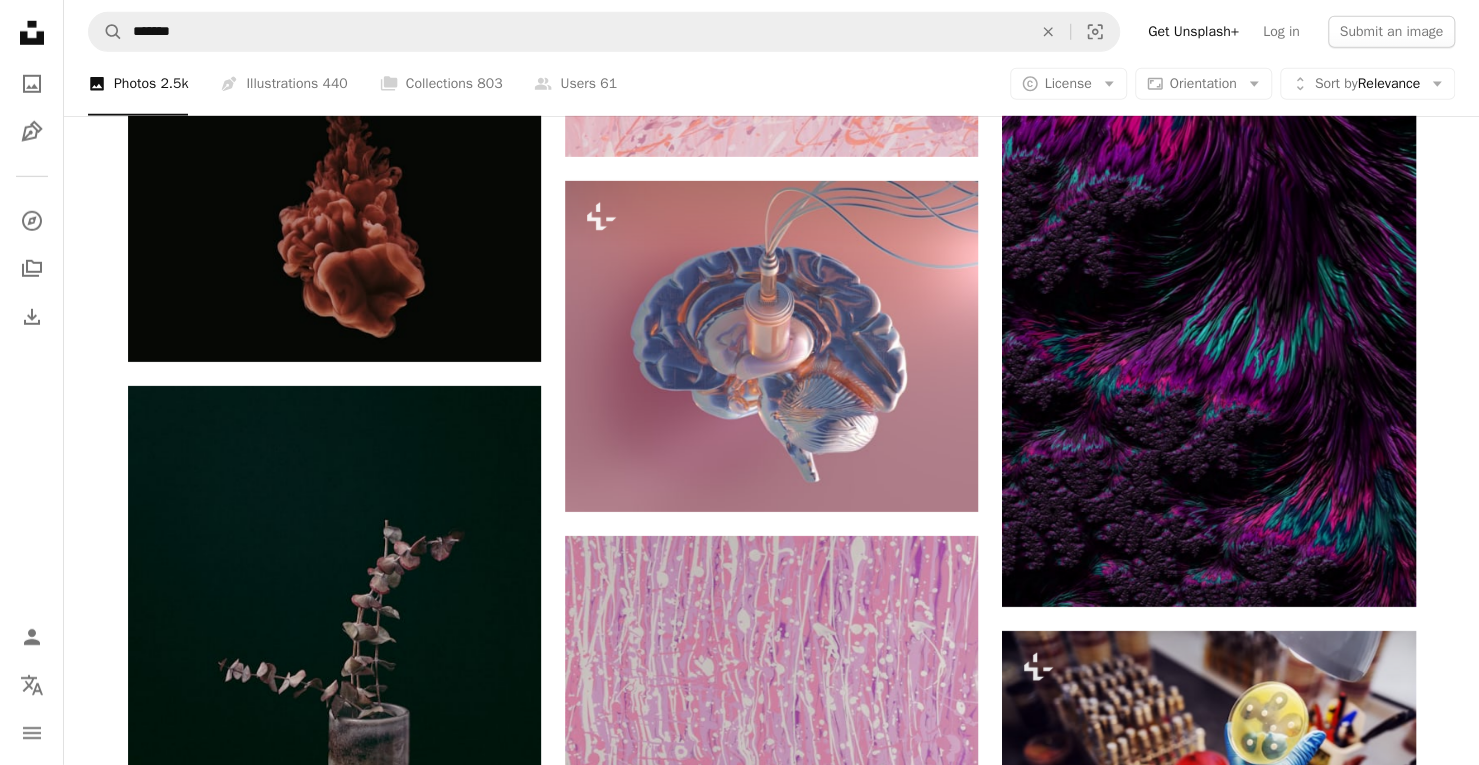 scroll, scrollTop: 61172, scrollLeft: 0, axis: vertical 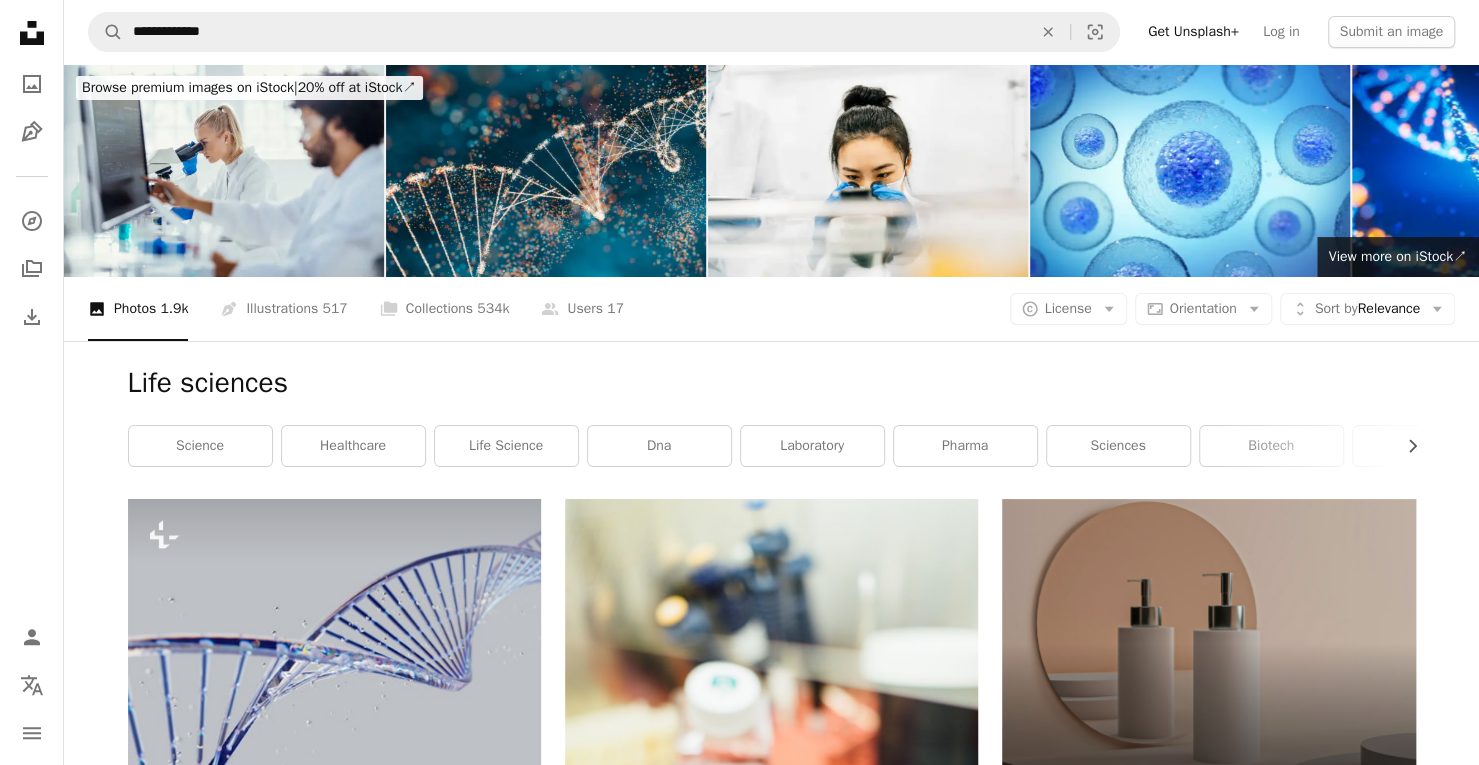 click at bounding box center (1208, 1265) 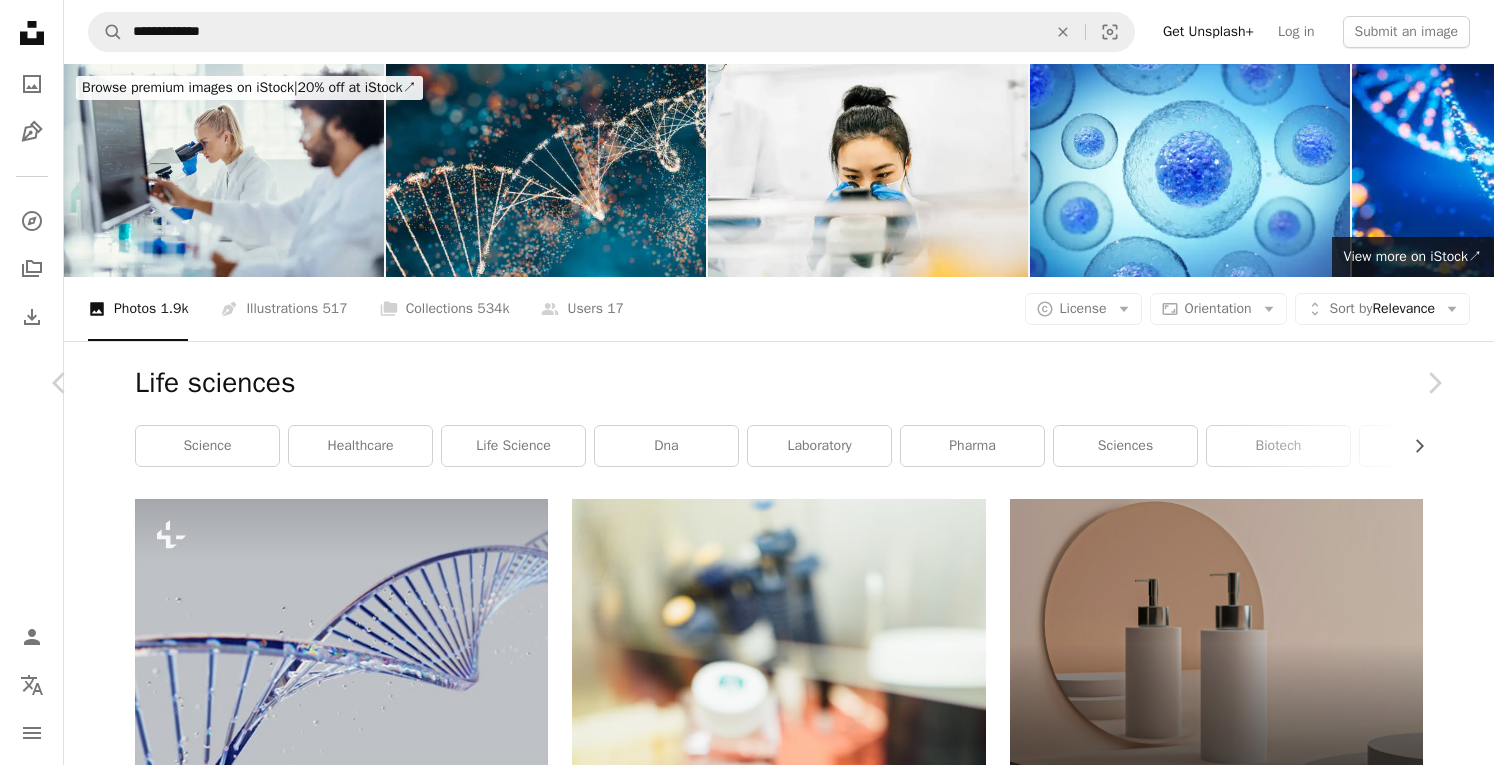 click on "Download free" at bounding box center [1245, 3642] 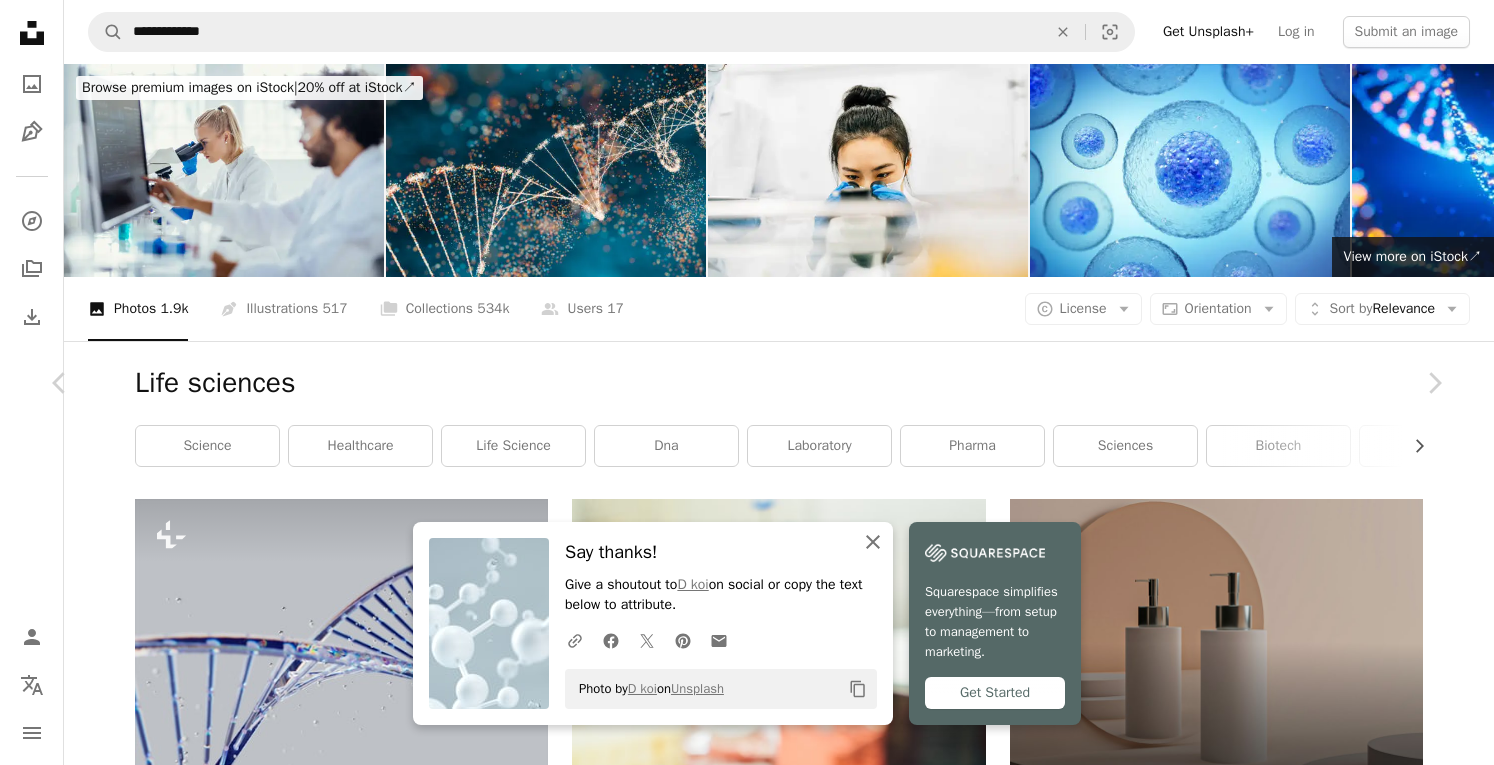 click 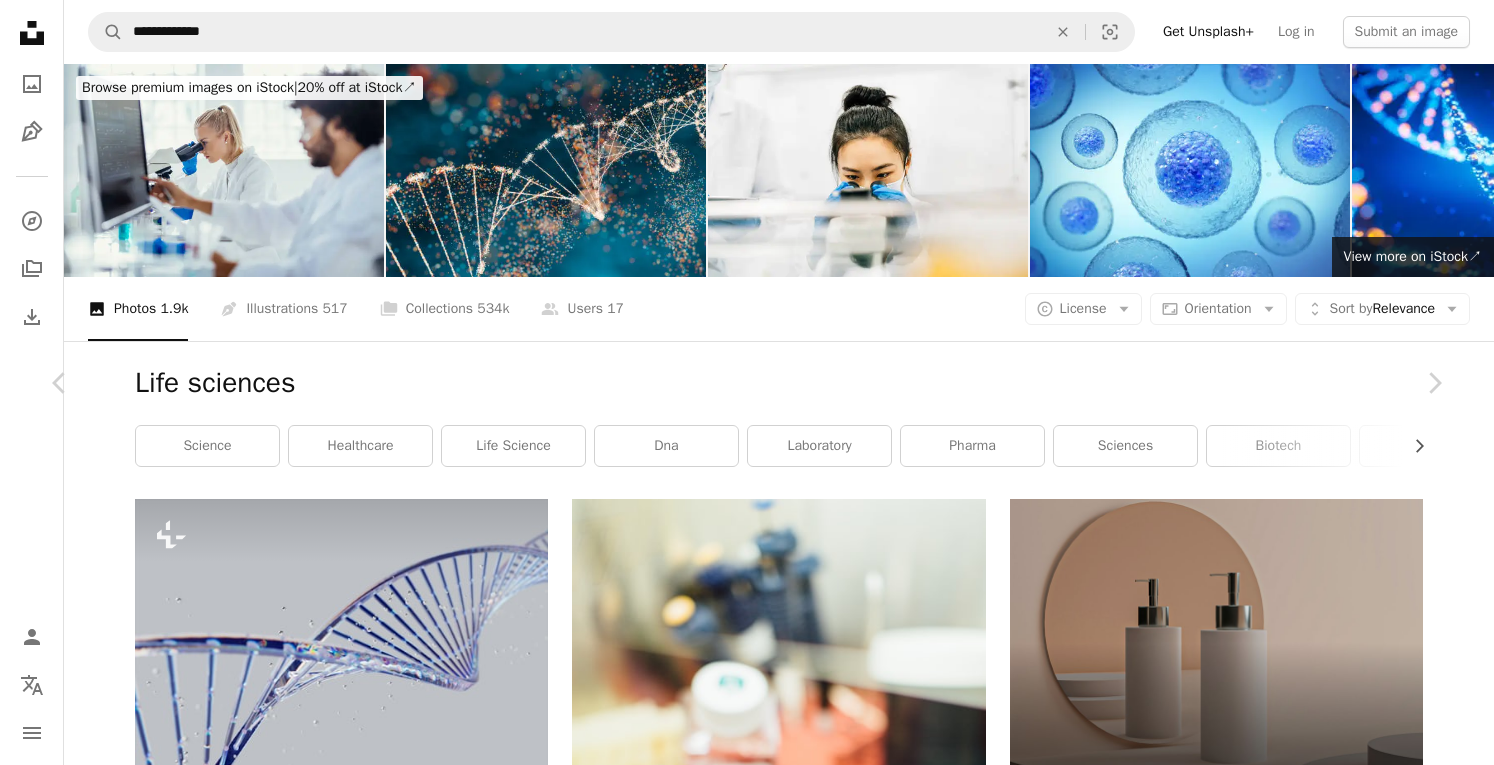 click on "An X shape" at bounding box center [20, 20] 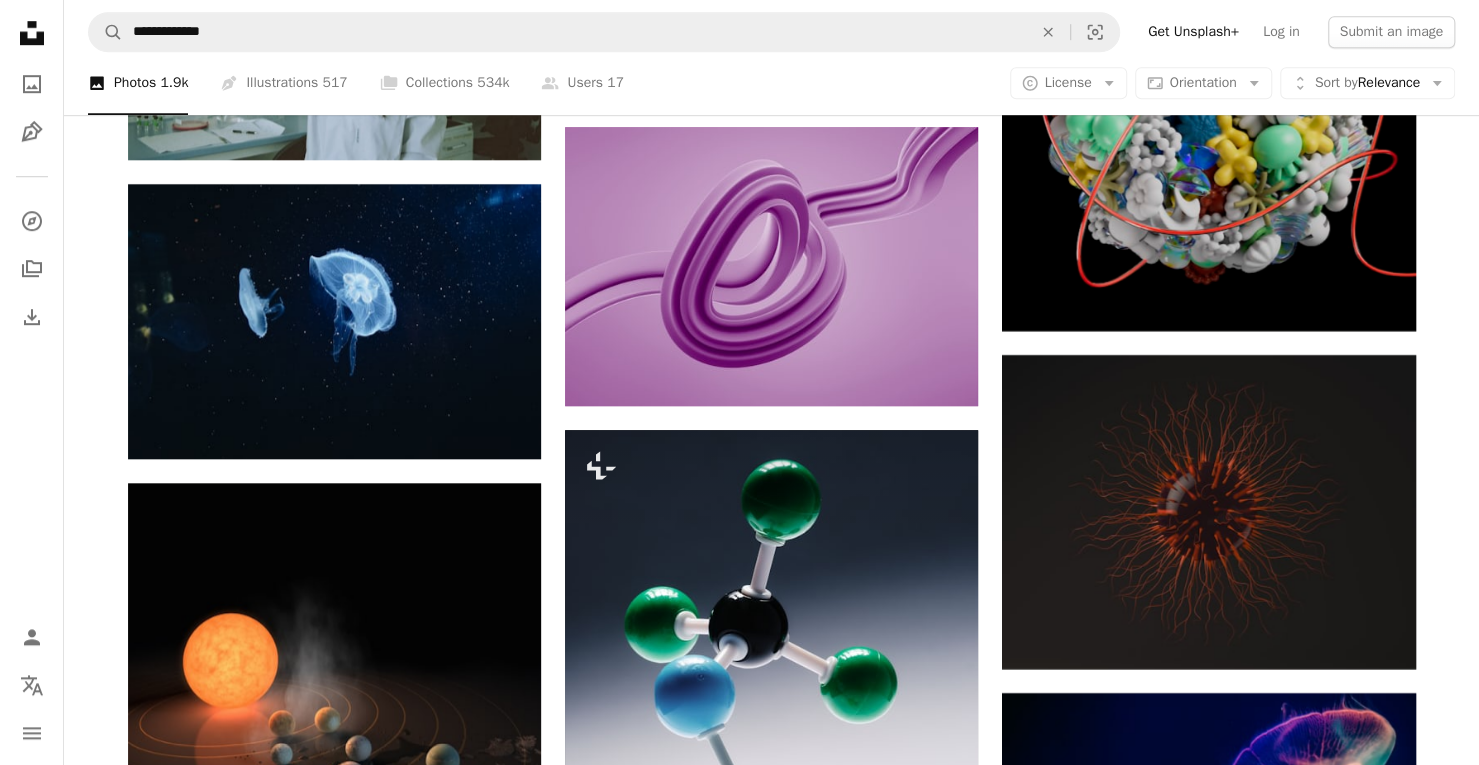 scroll, scrollTop: 9680, scrollLeft: 0, axis: vertical 